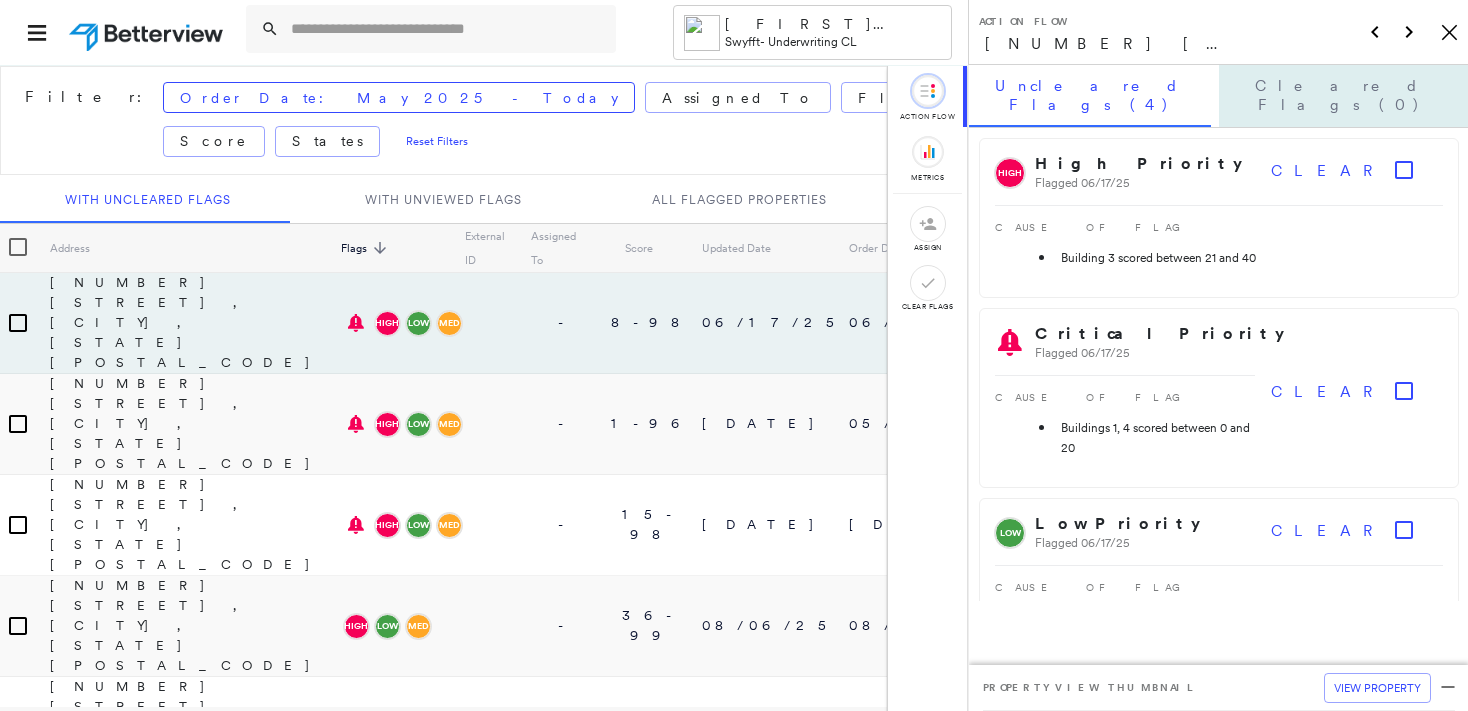 scroll, scrollTop: 0, scrollLeft: 0, axis: both 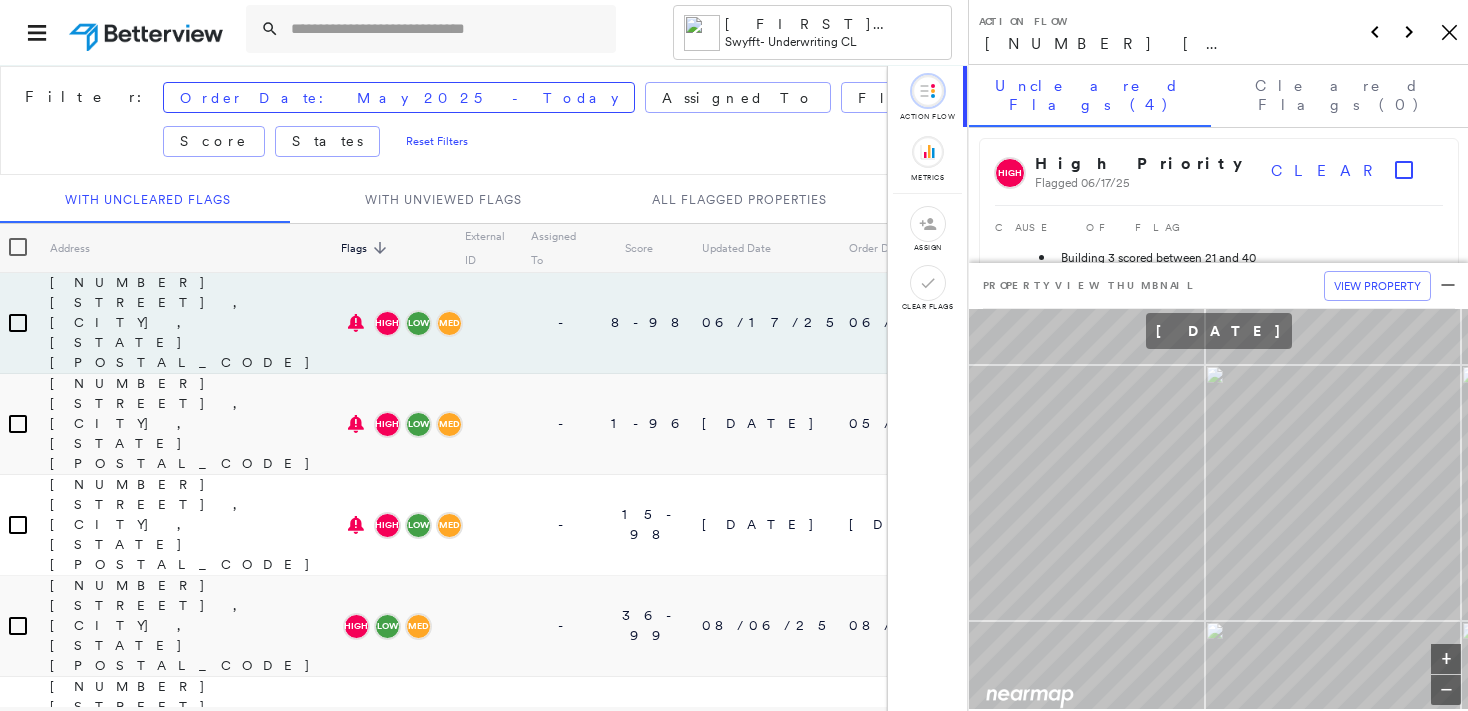 click on "Icon_Closemodal" 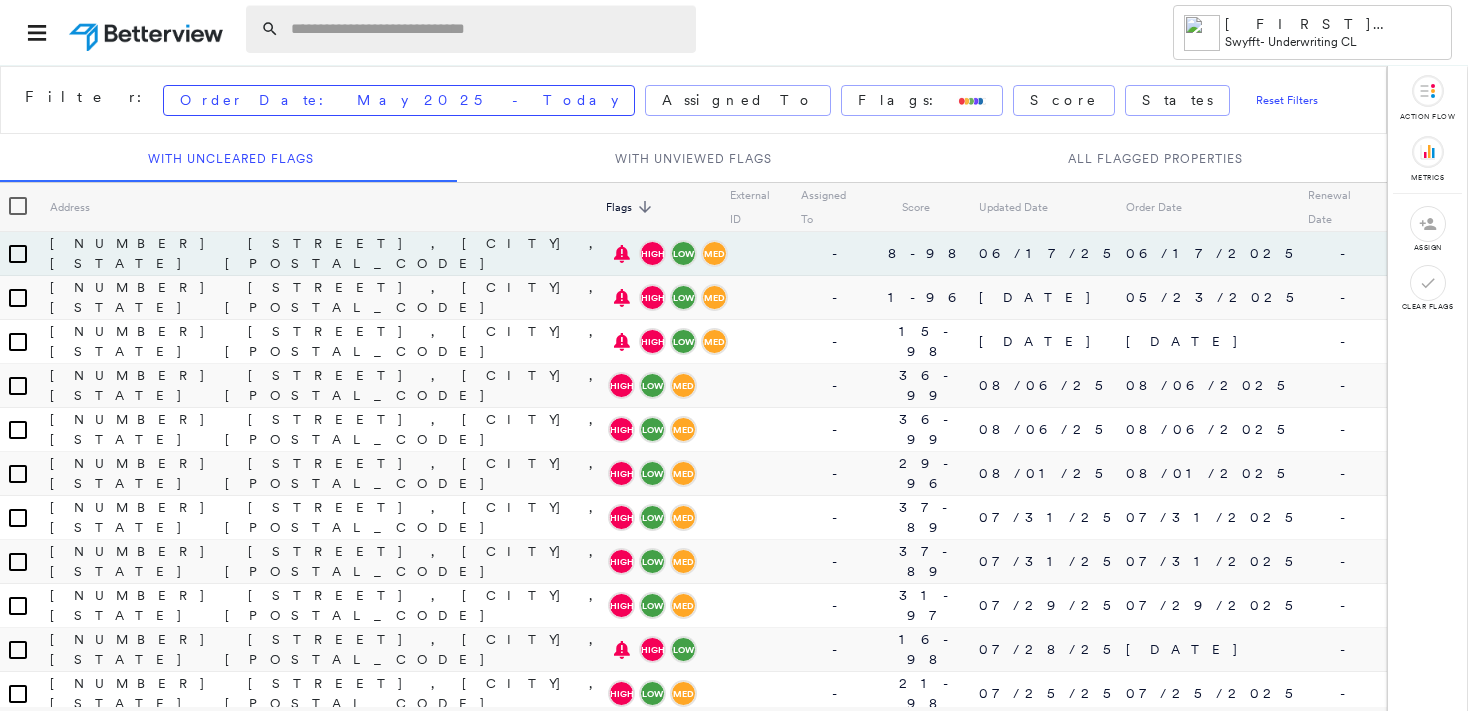 click at bounding box center (487, 29) 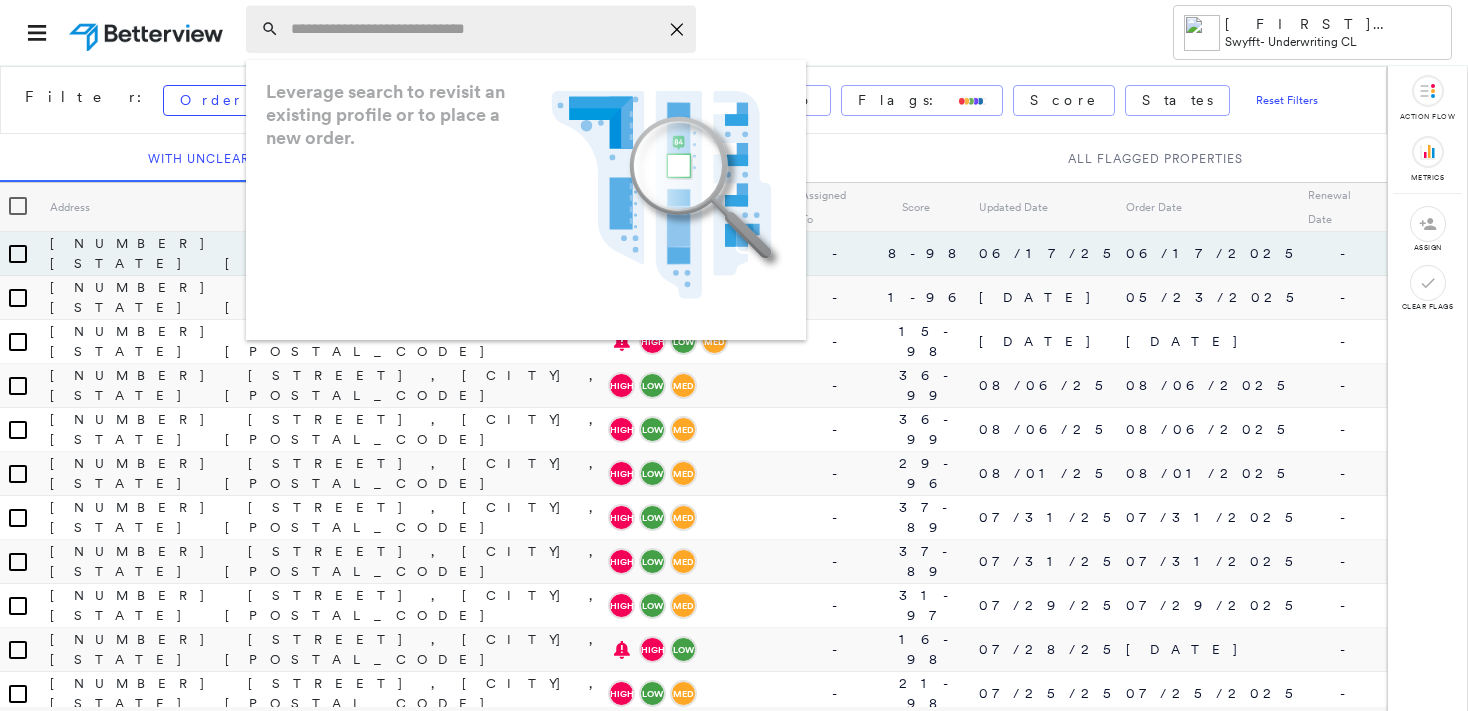 paste on "**********" 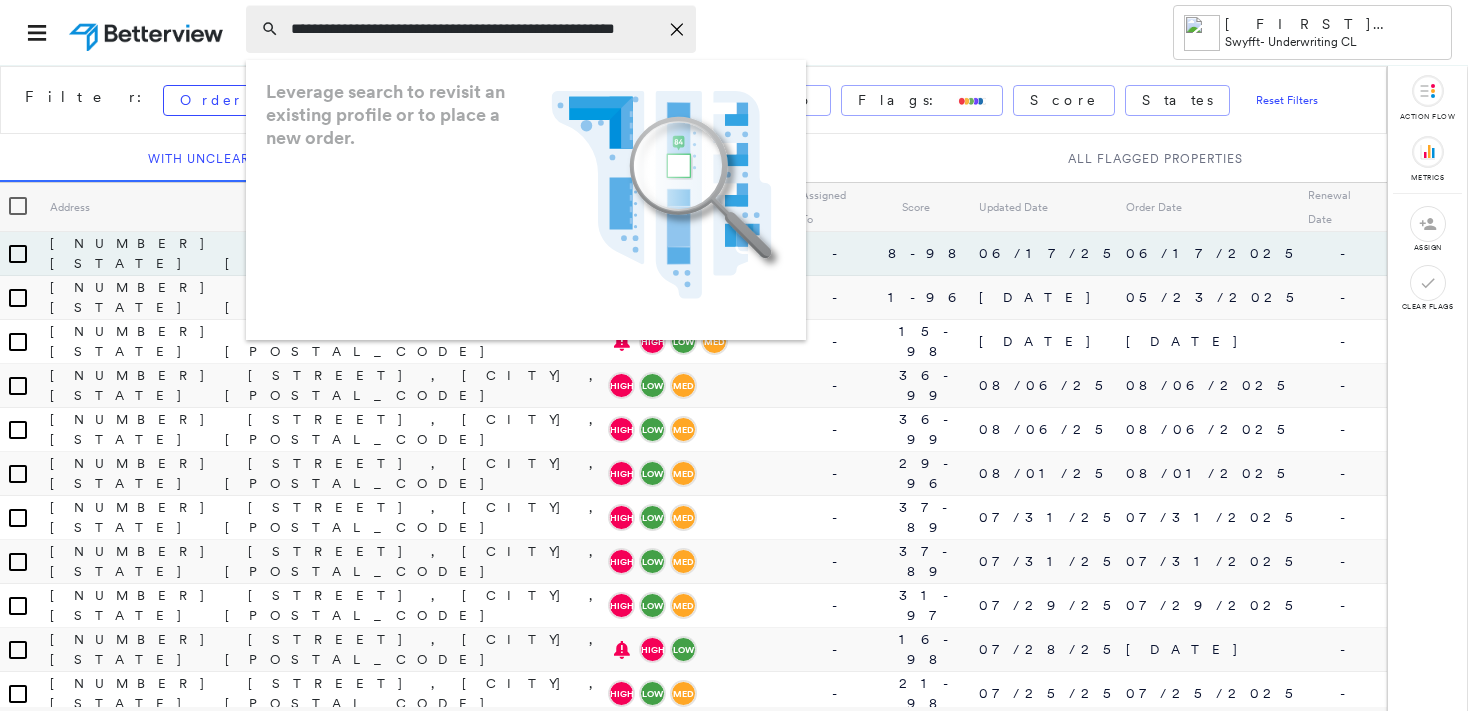 scroll, scrollTop: 0, scrollLeft: 40, axis: horizontal 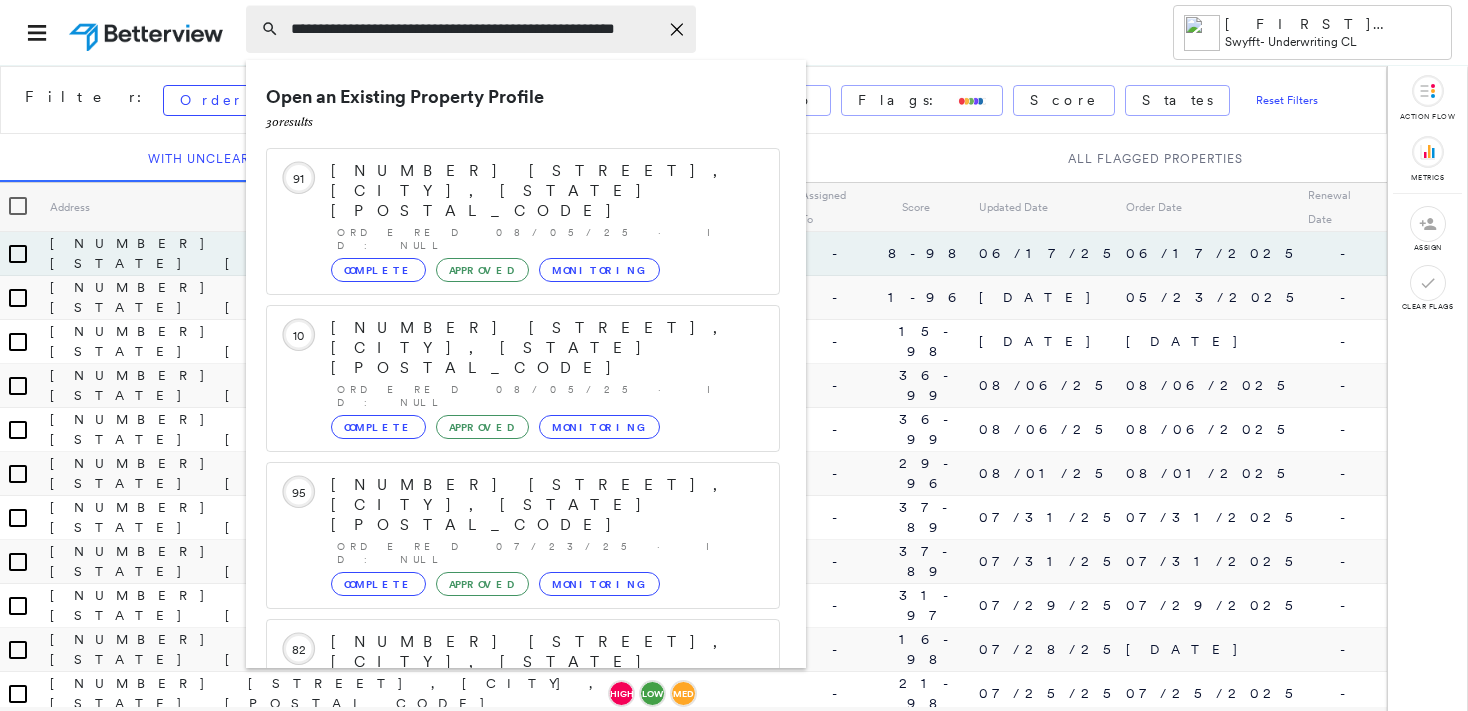 click on "**********" at bounding box center (474, 29) 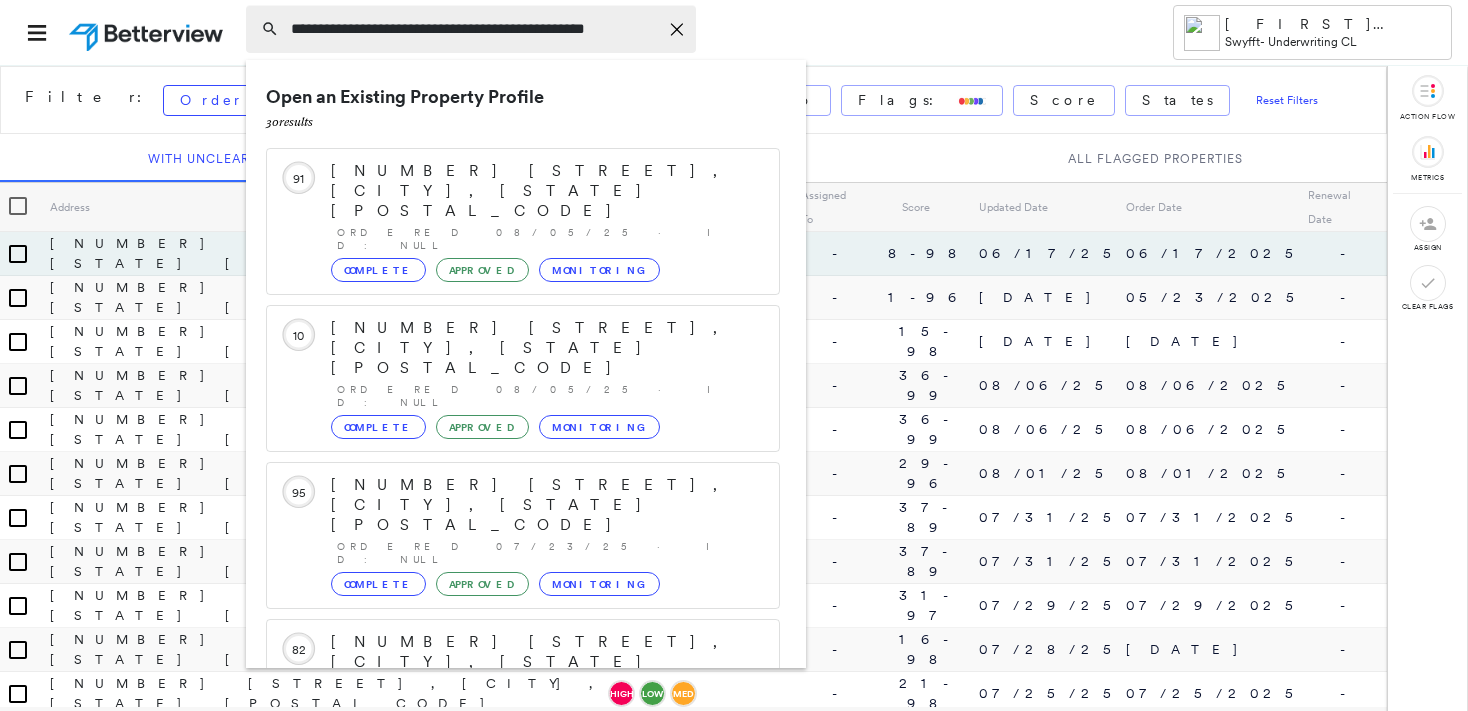 scroll, scrollTop: 0, scrollLeft: 10, axis: horizontal 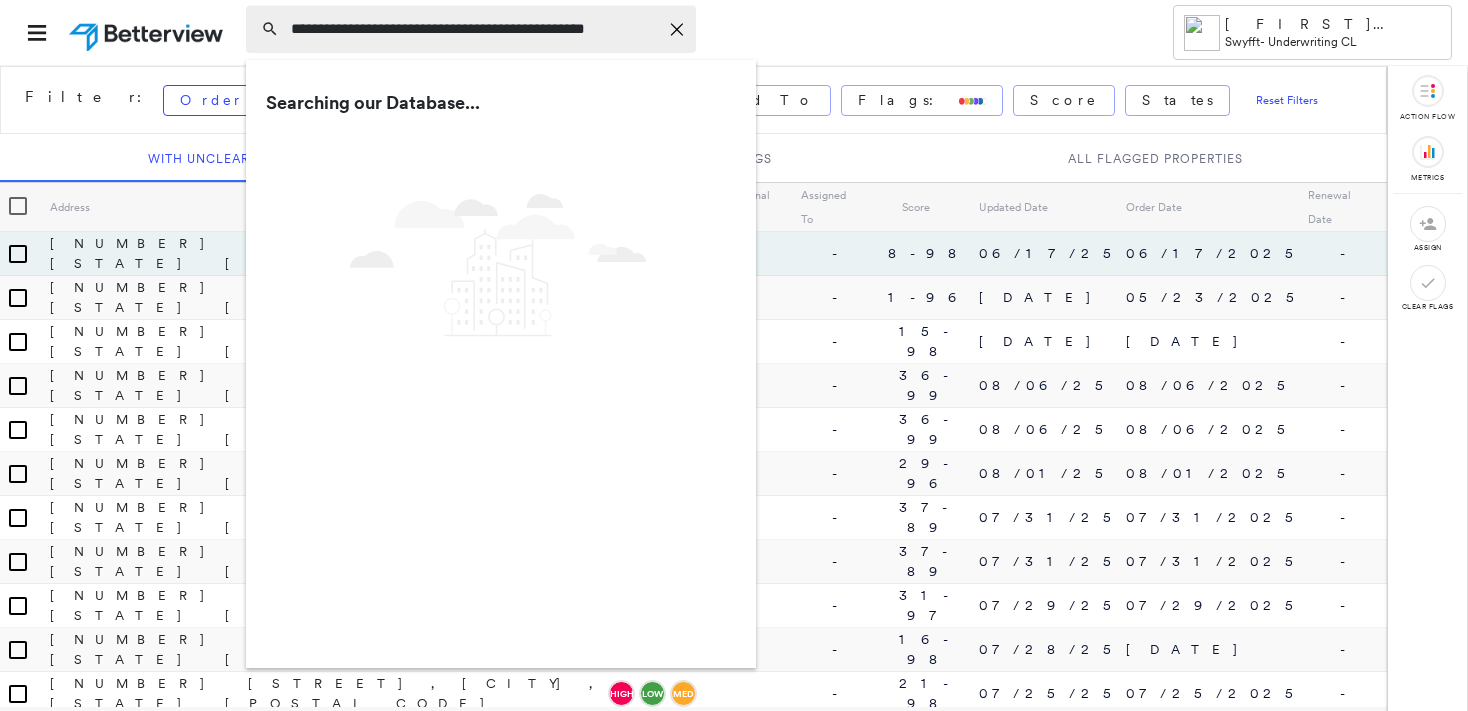 click on "**********" at bounding box center (474, 29) 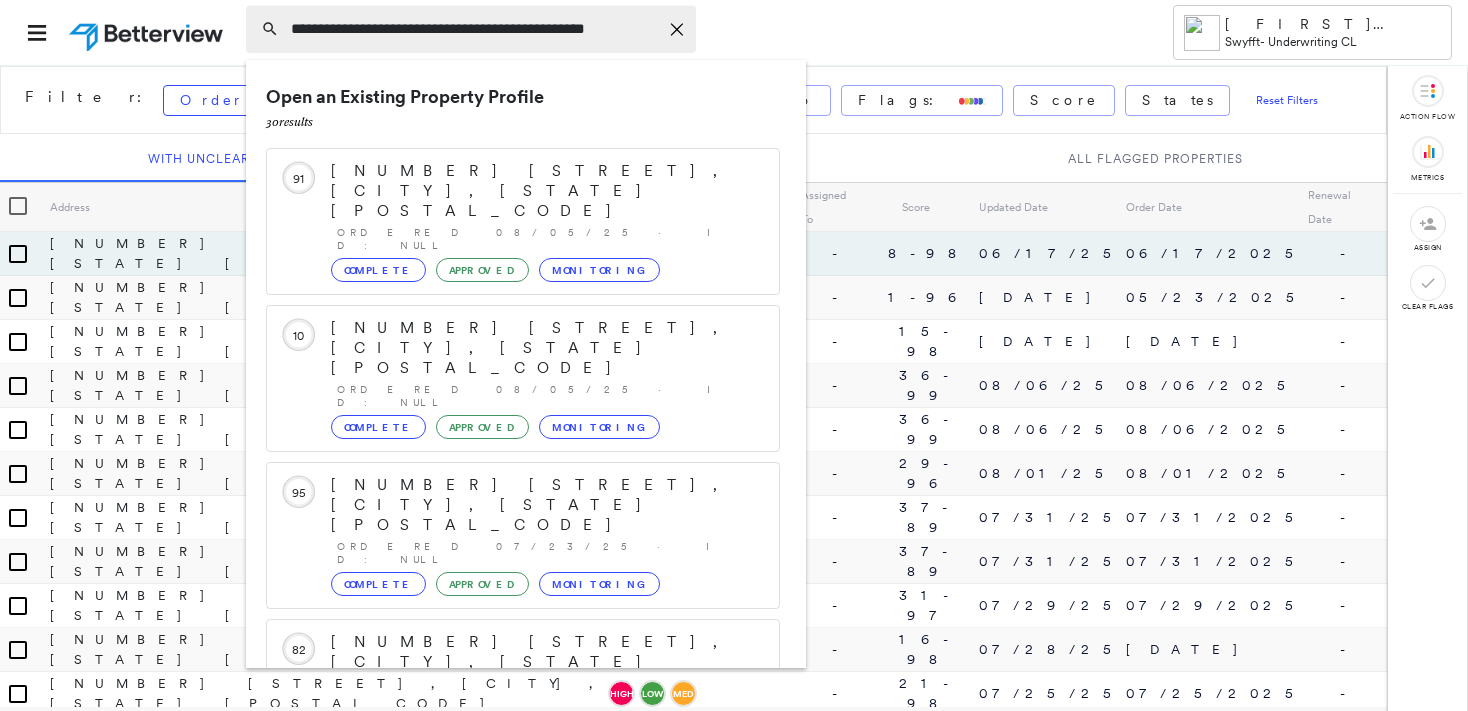 click on "**********" at bounding box center [474, 29] 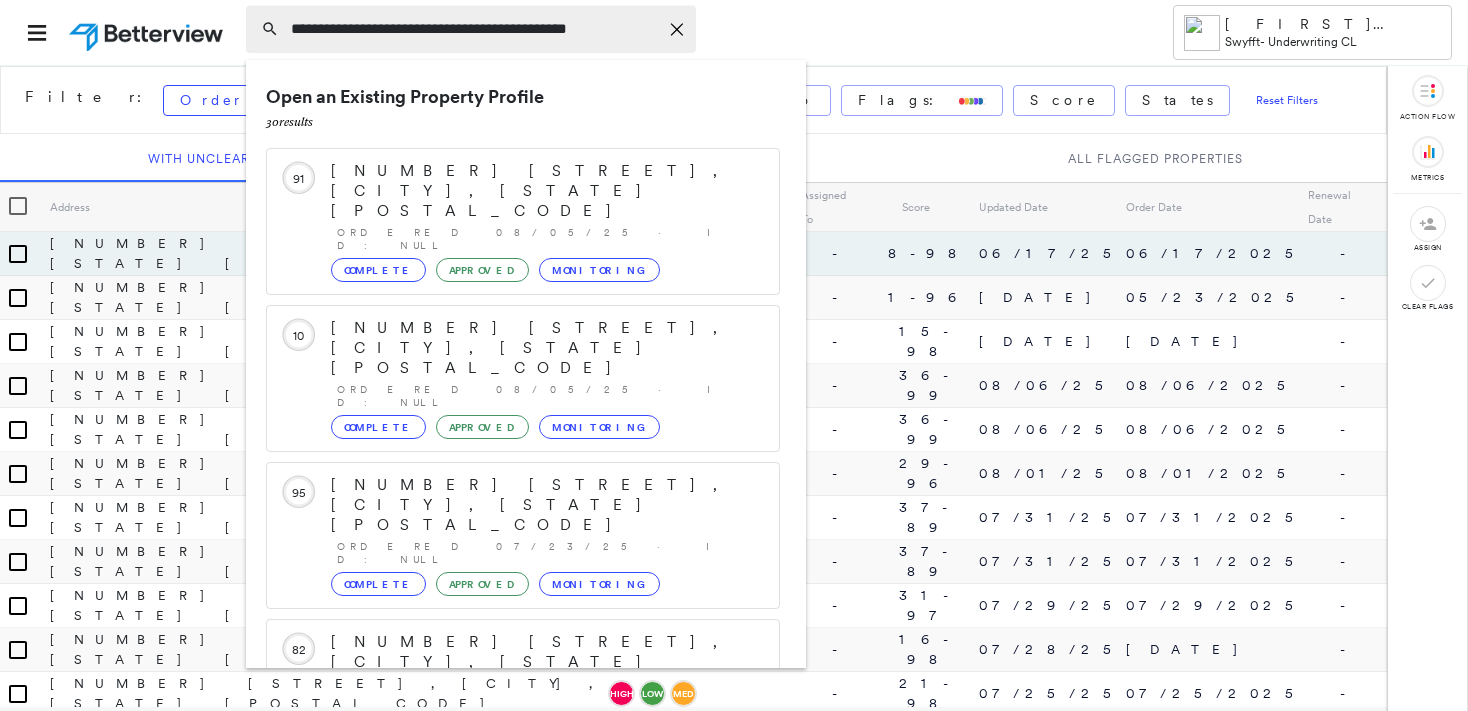 scroll, scrollTop: 0, scrollLeft: 0, axis: both 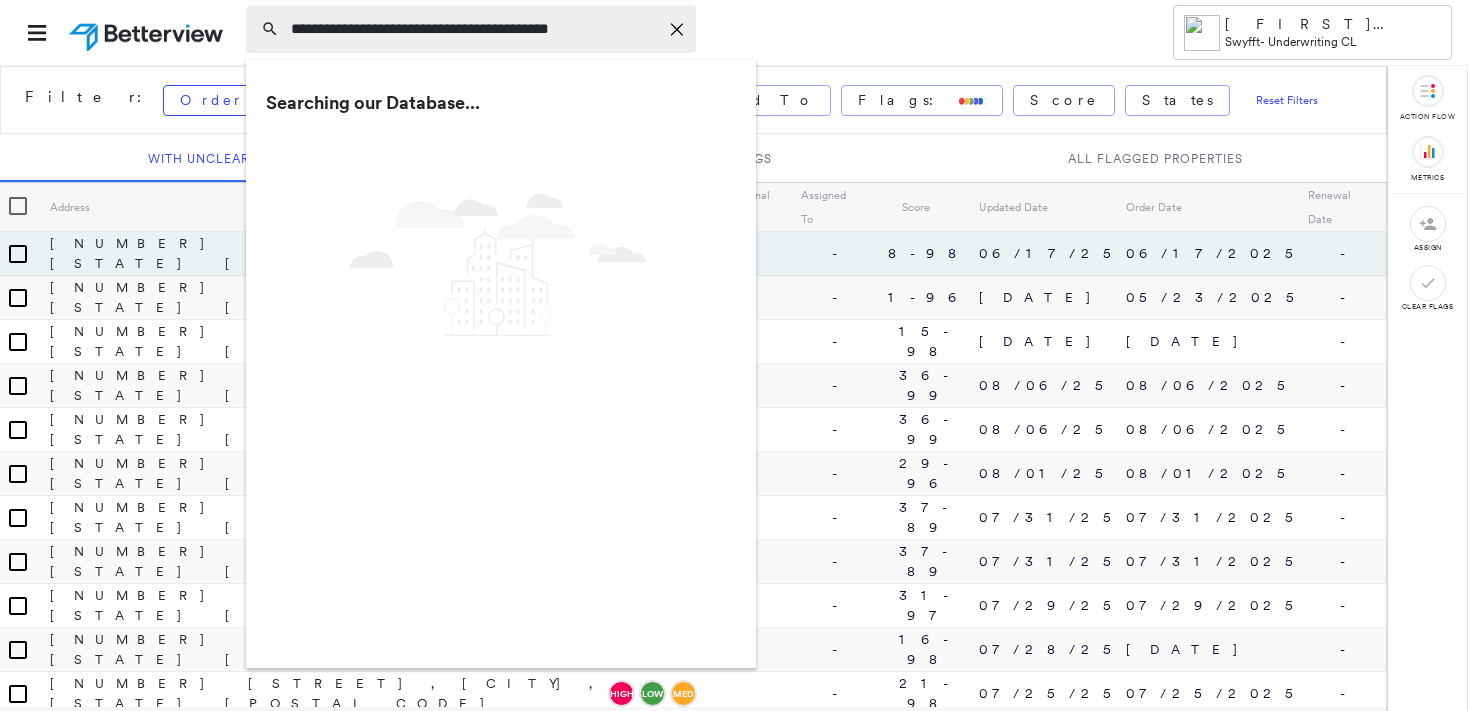 click on "**********" at bounding box center [474, 29] 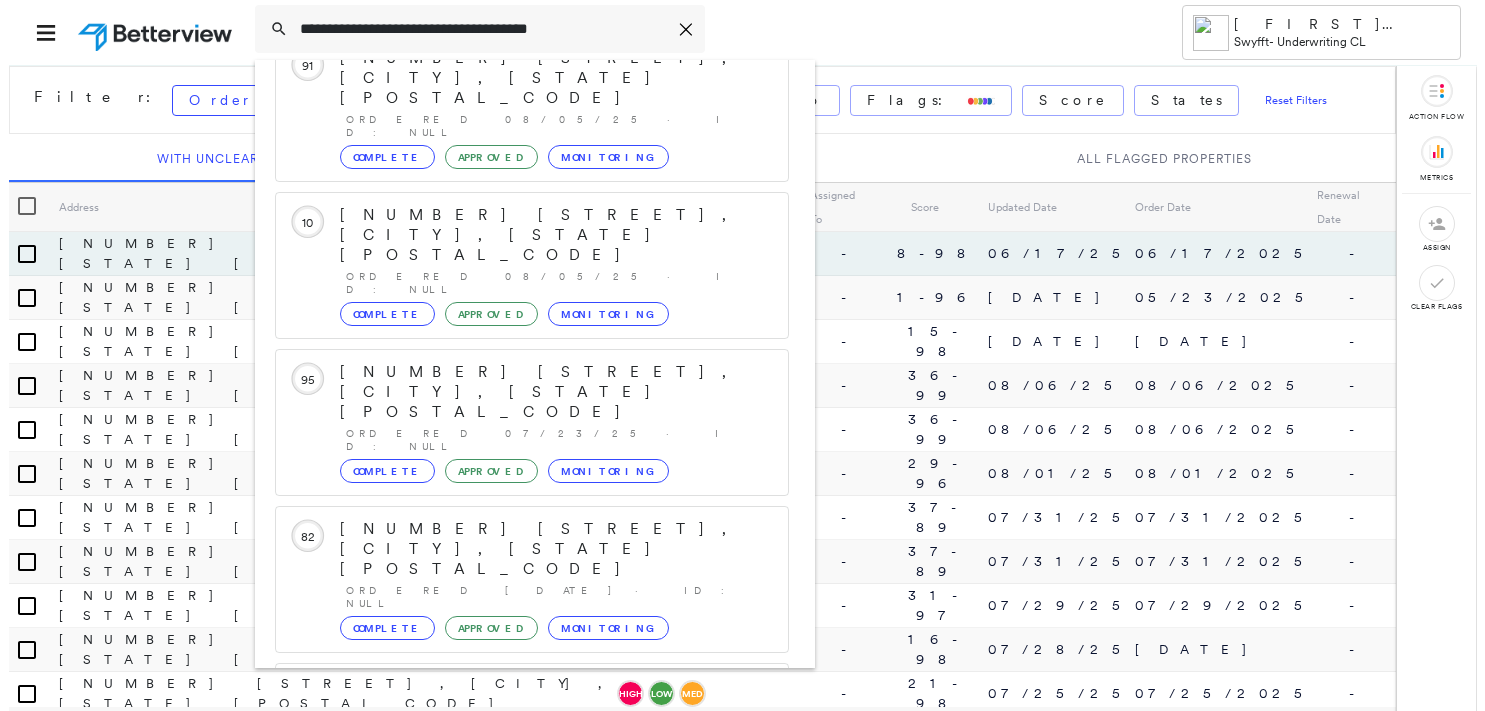 scroll, scrollTop: 208, scrollLeft: 0, axis: vertical 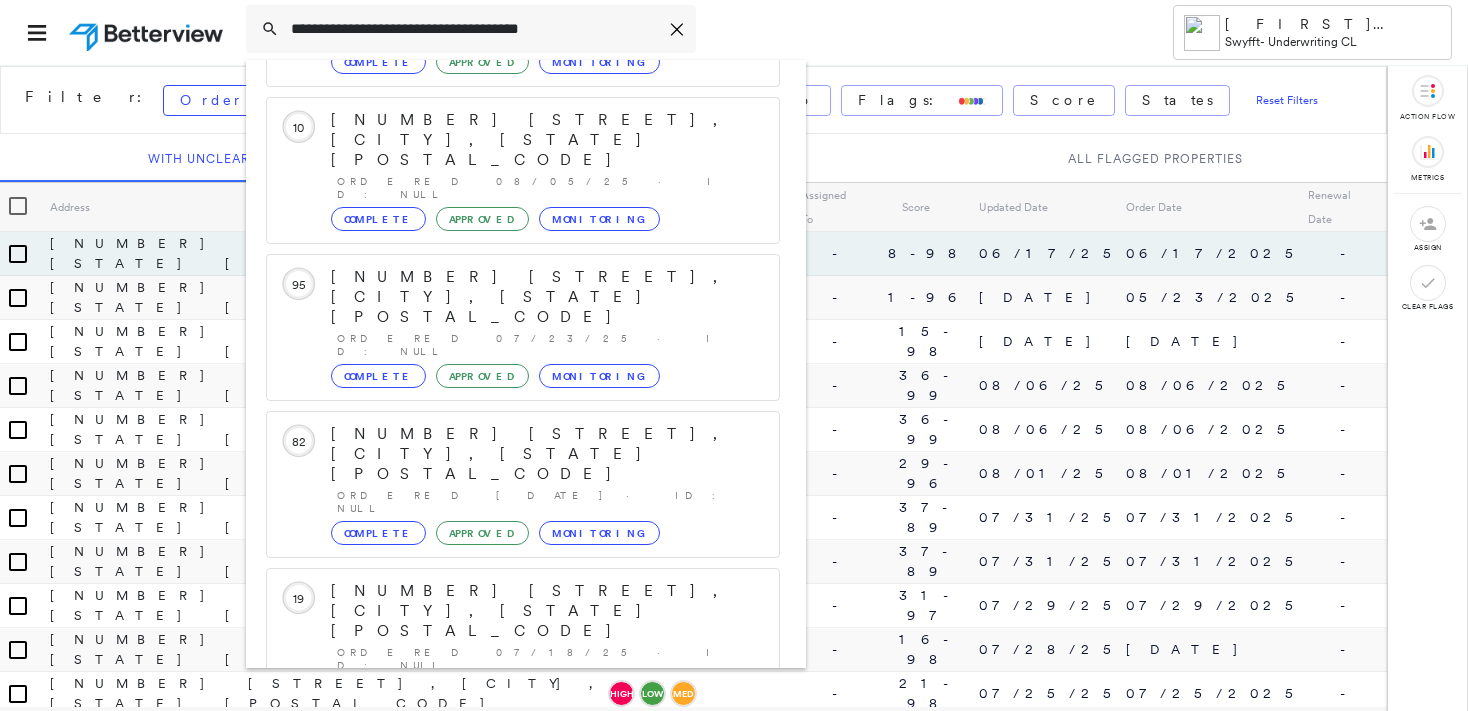 type on "**********" 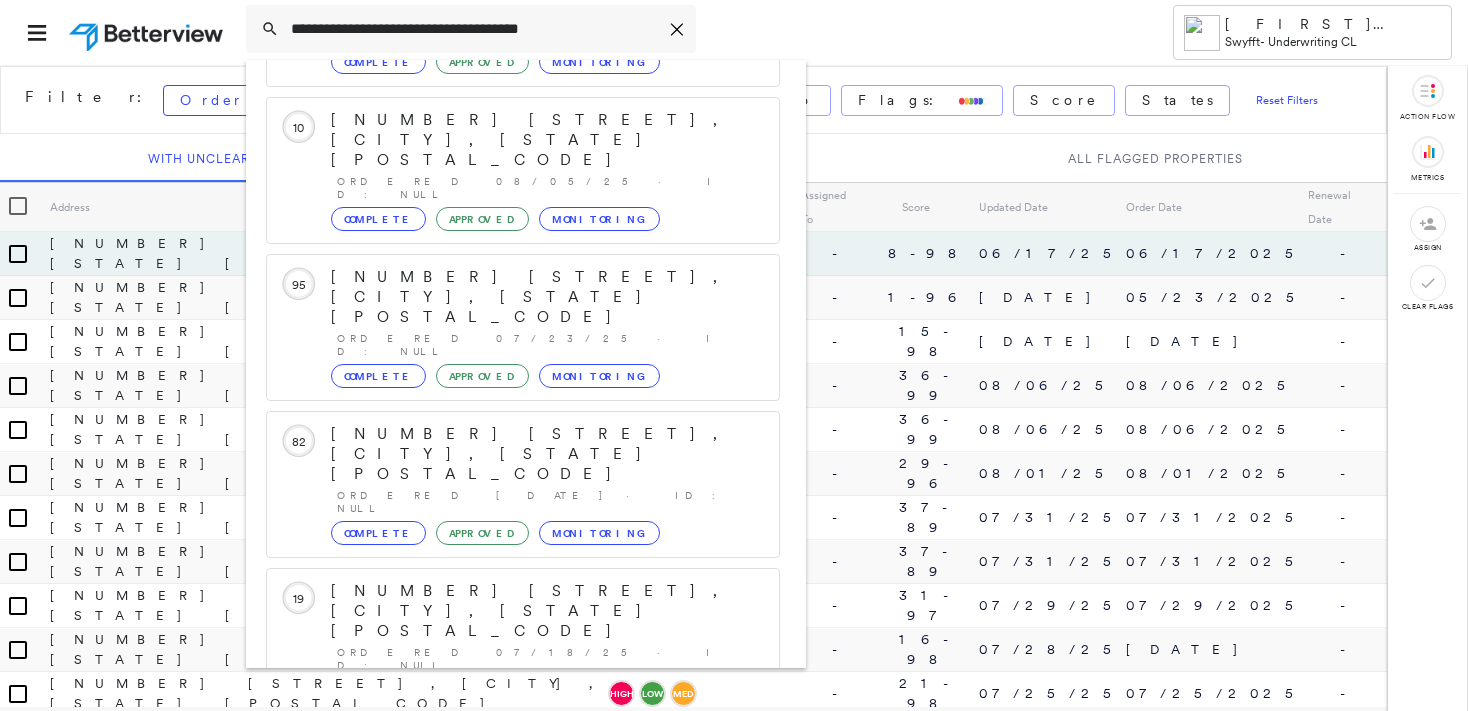 click on "[NUMBER] [STREET], [CITY], [STATE] [POSTAL_CODE]" at bounding box center [501, 903] 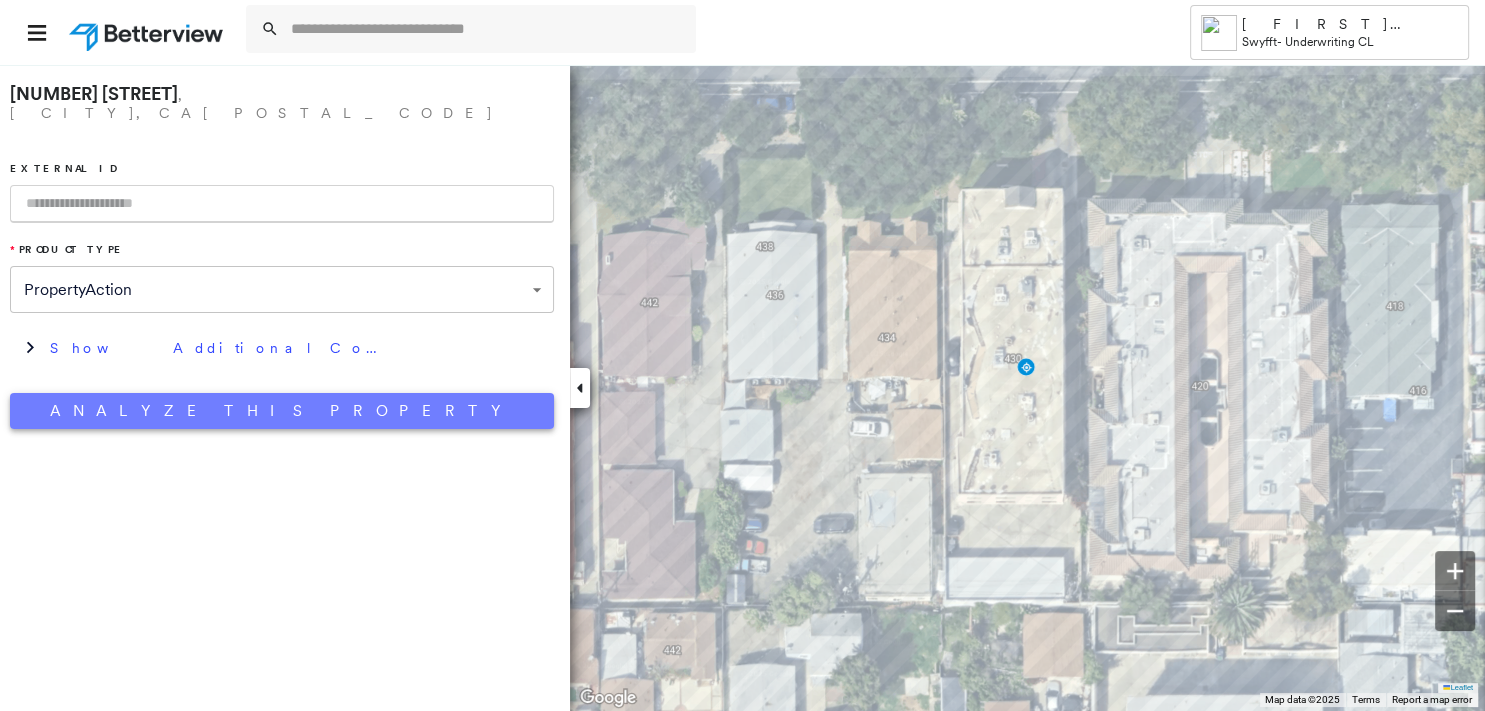 click on "Analyze This Property" at bounding box center [282, 411] 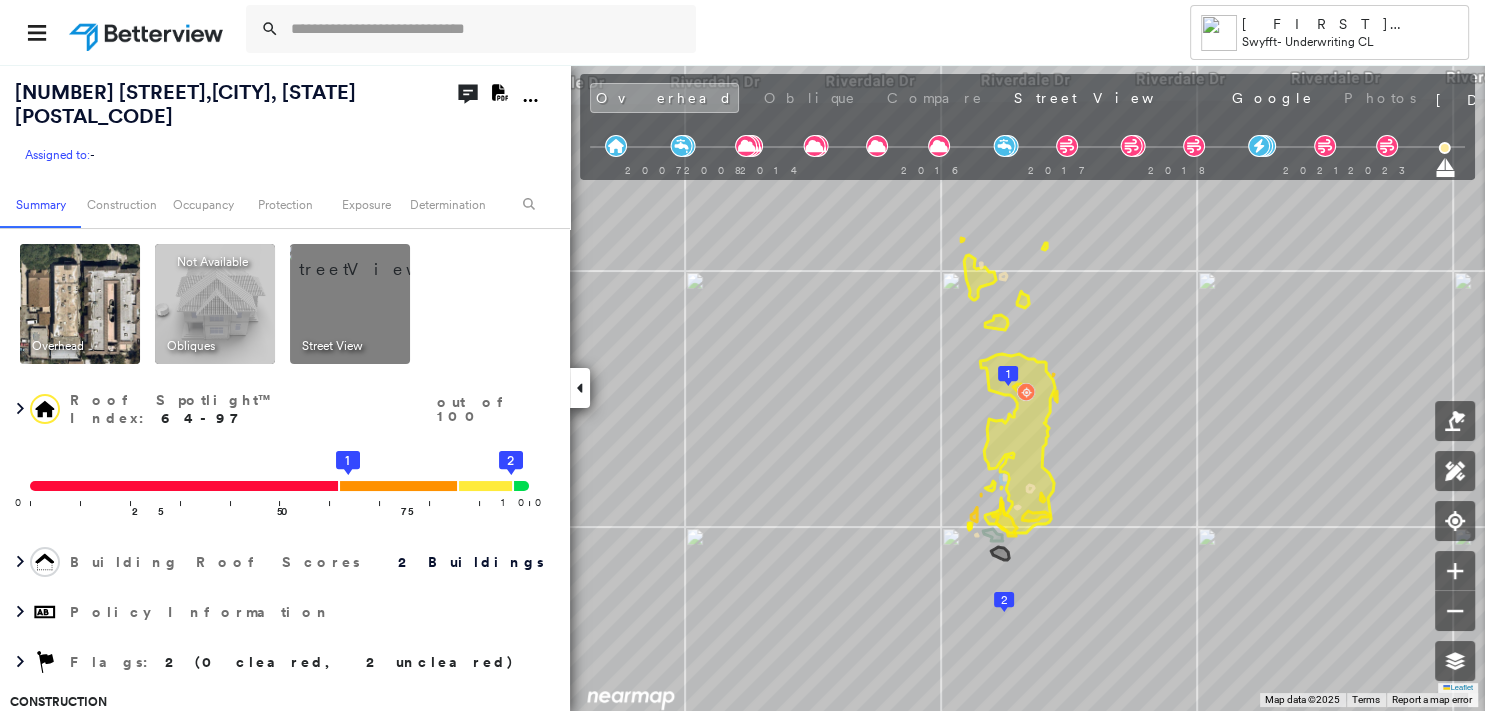 click 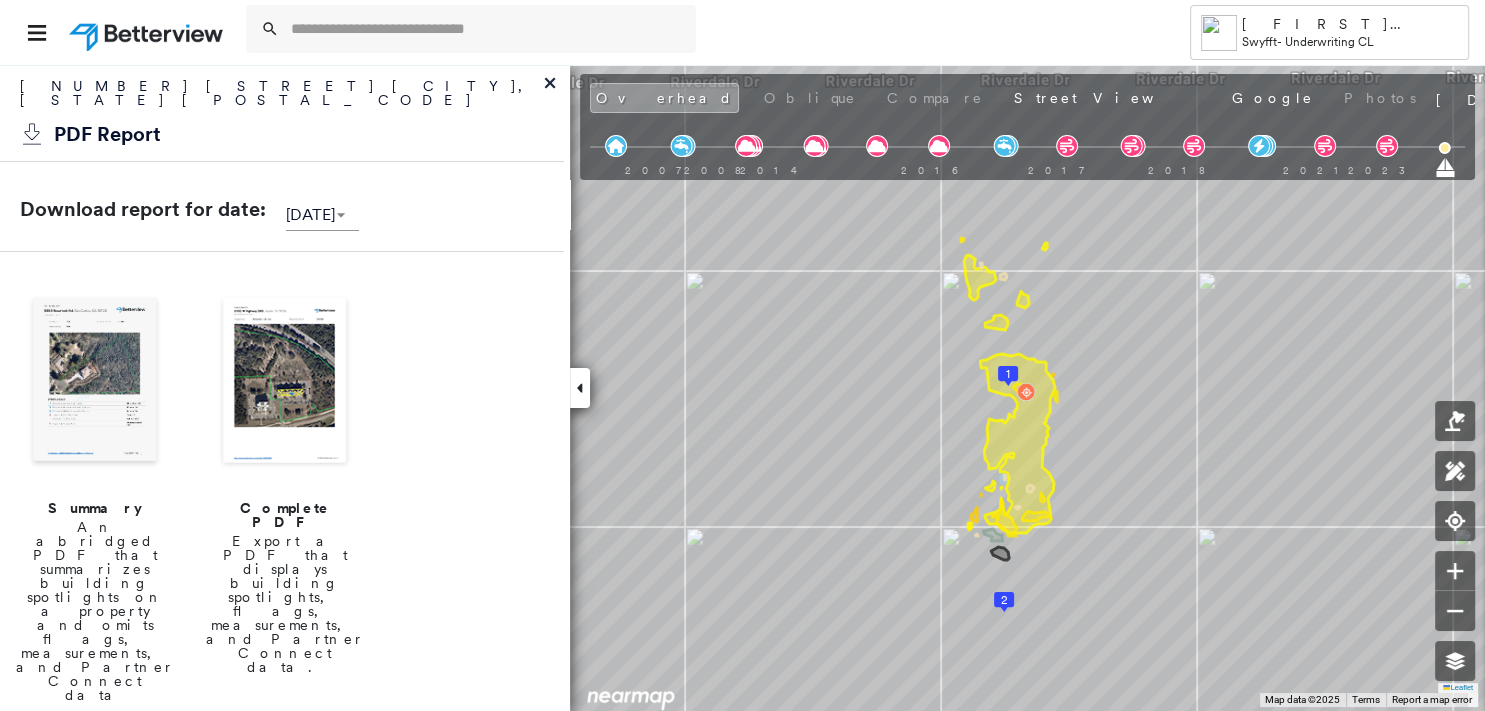 click at bounding box center (95, 382) 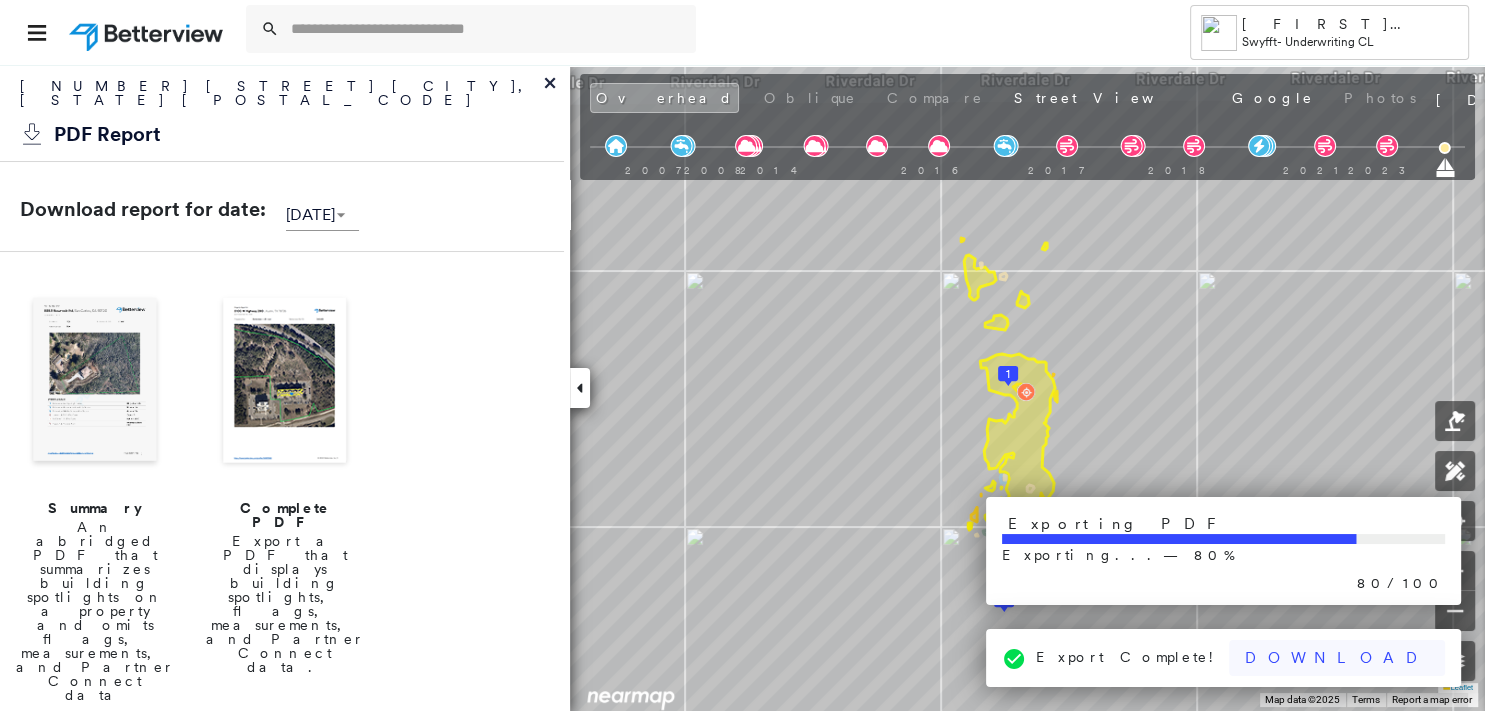 click on "Download" at bounding box center (1337, 658) 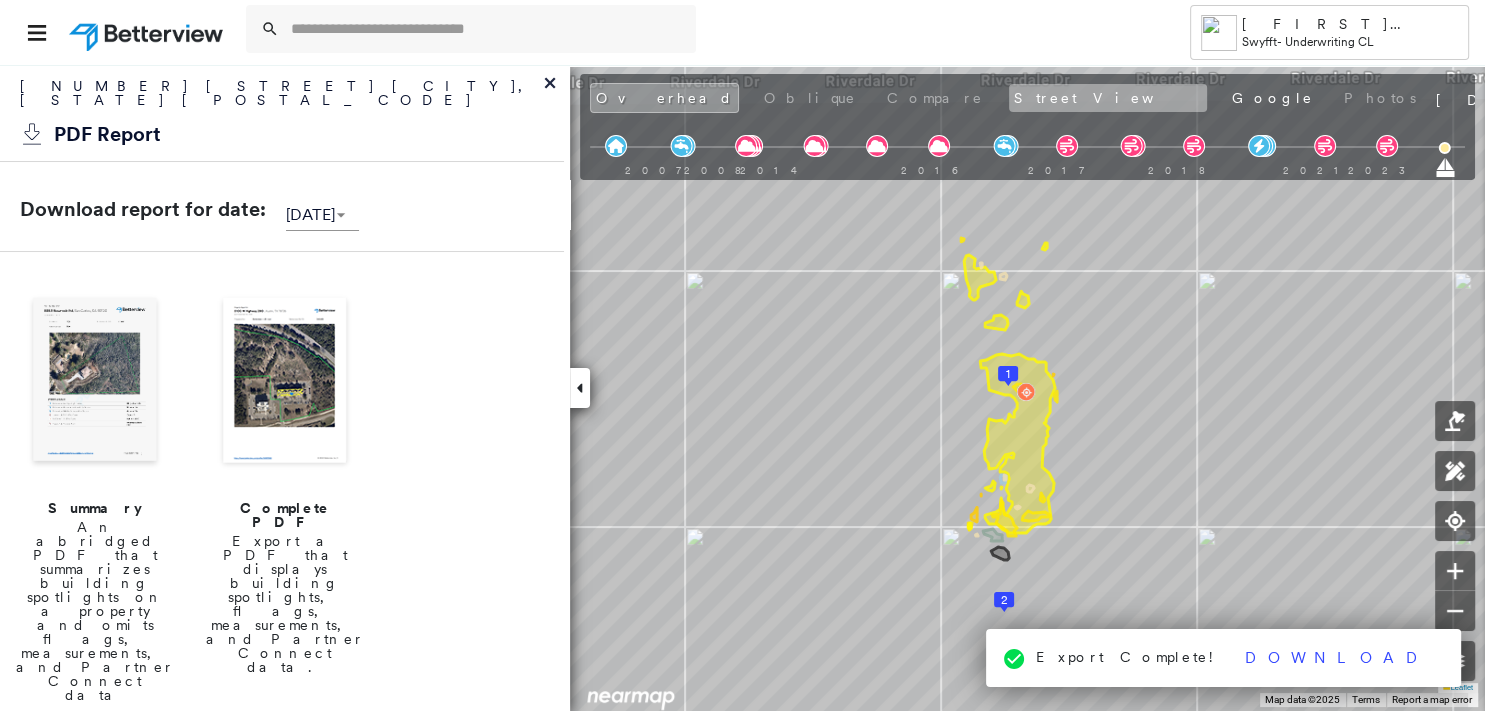 click on "Street View" at bounding box center [1108, 98] 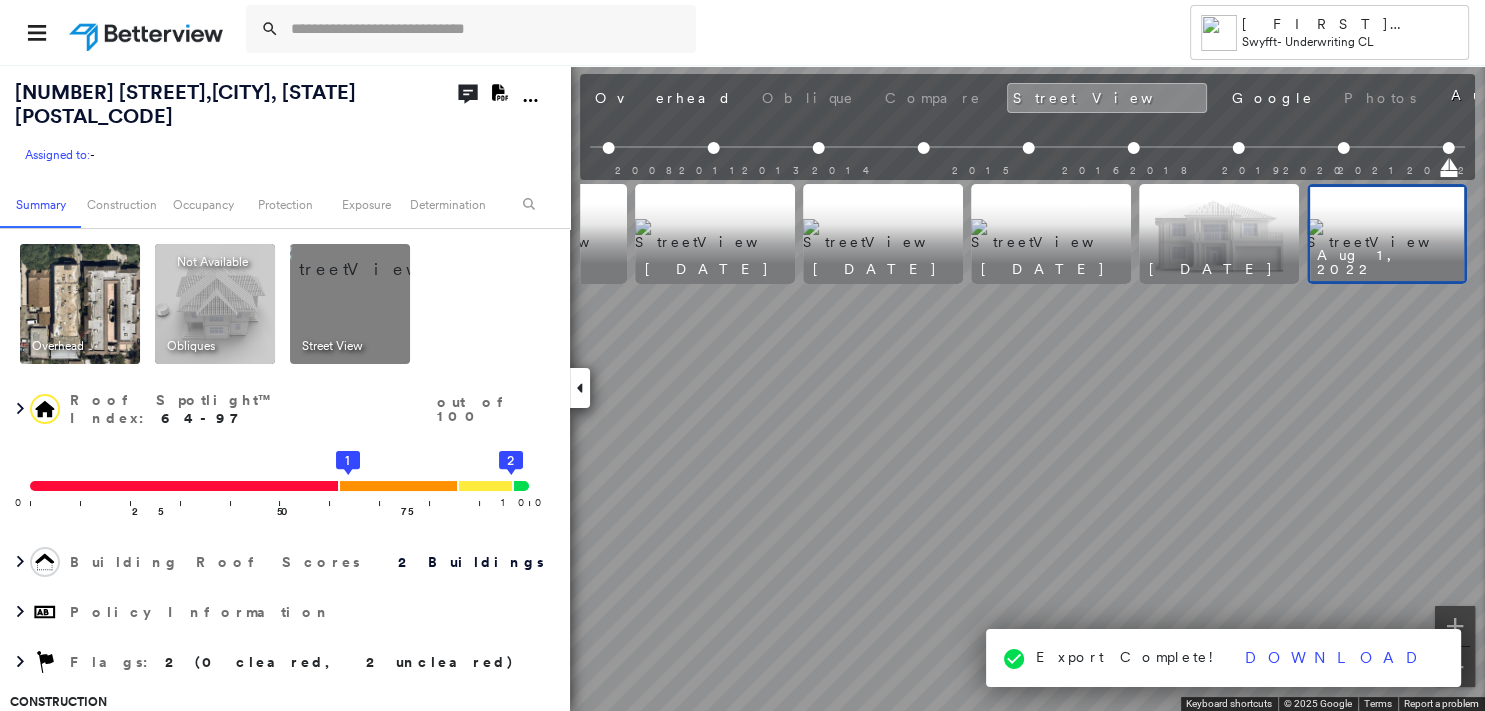 scroll, scrollTop: 0, scrollLeft: 632, axis: horizontal 